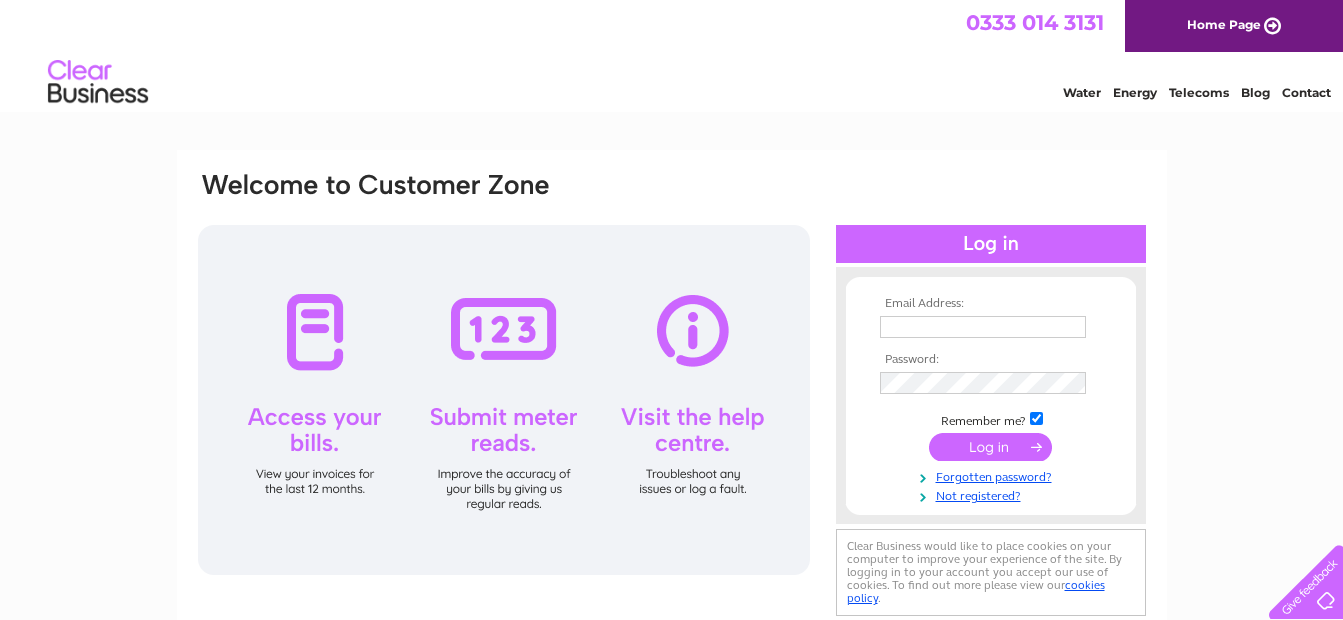 scroll, scrollTop: 0, scrollLeft: 0, axis: both 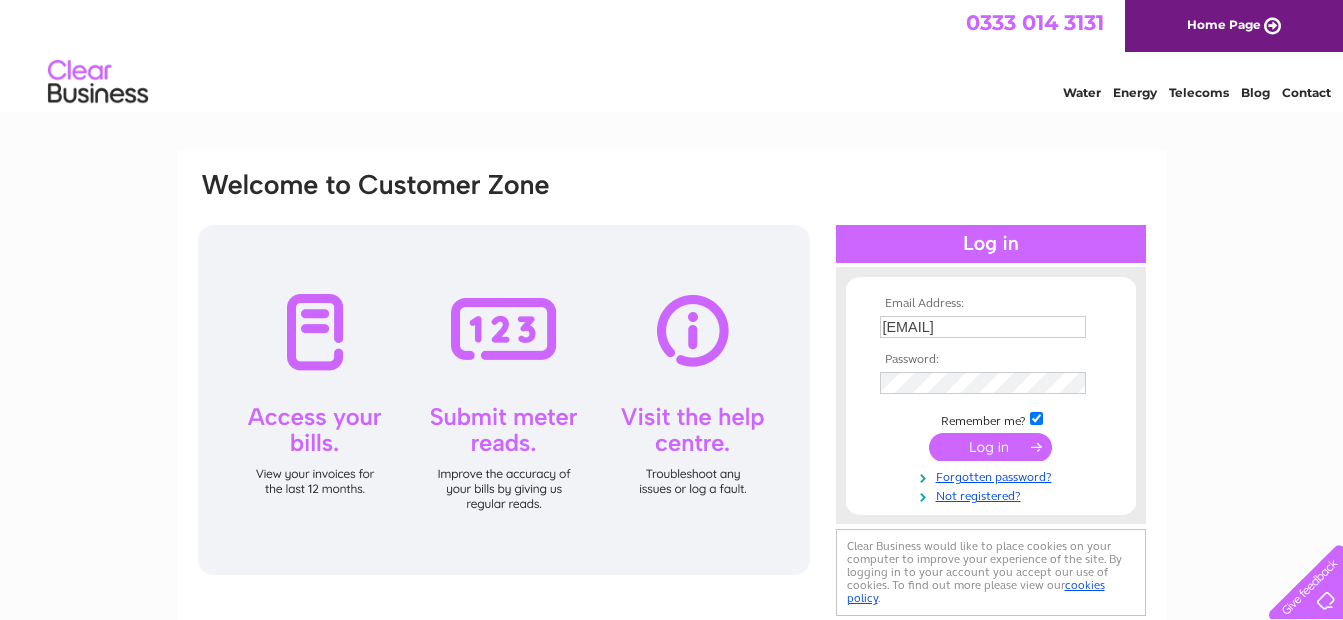 click at bounding box center [990, 447] 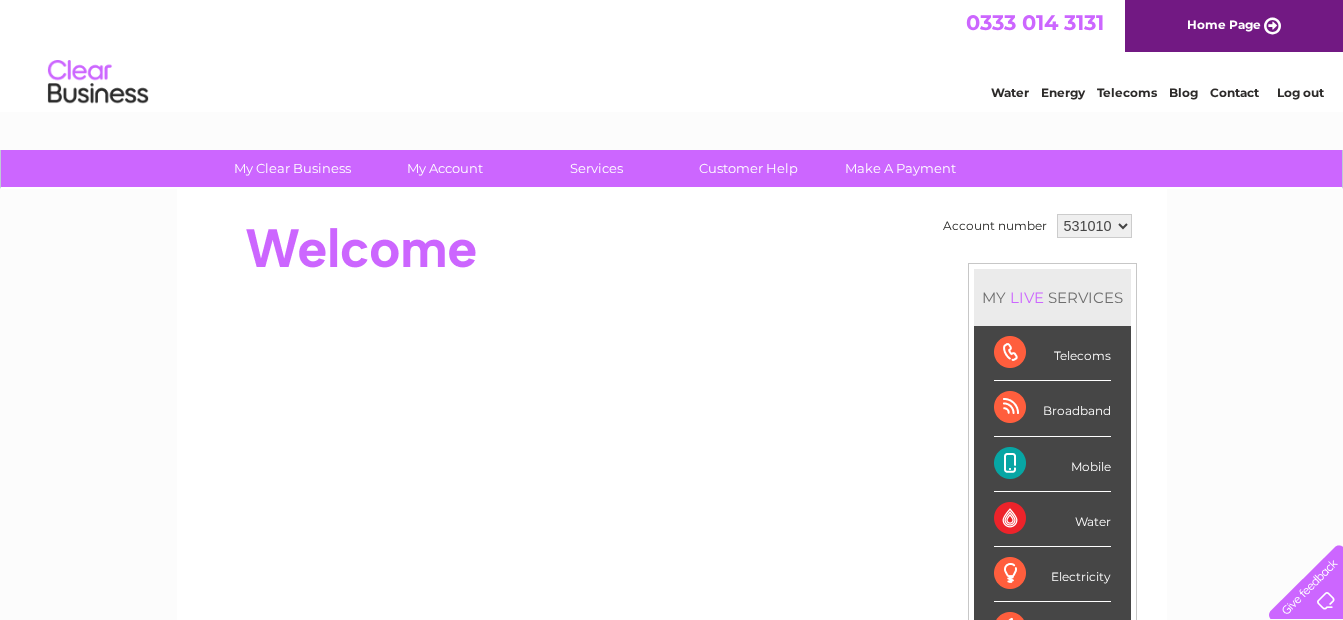 scroll, scrollTop: 0, scrollLeft: 0, axis: both 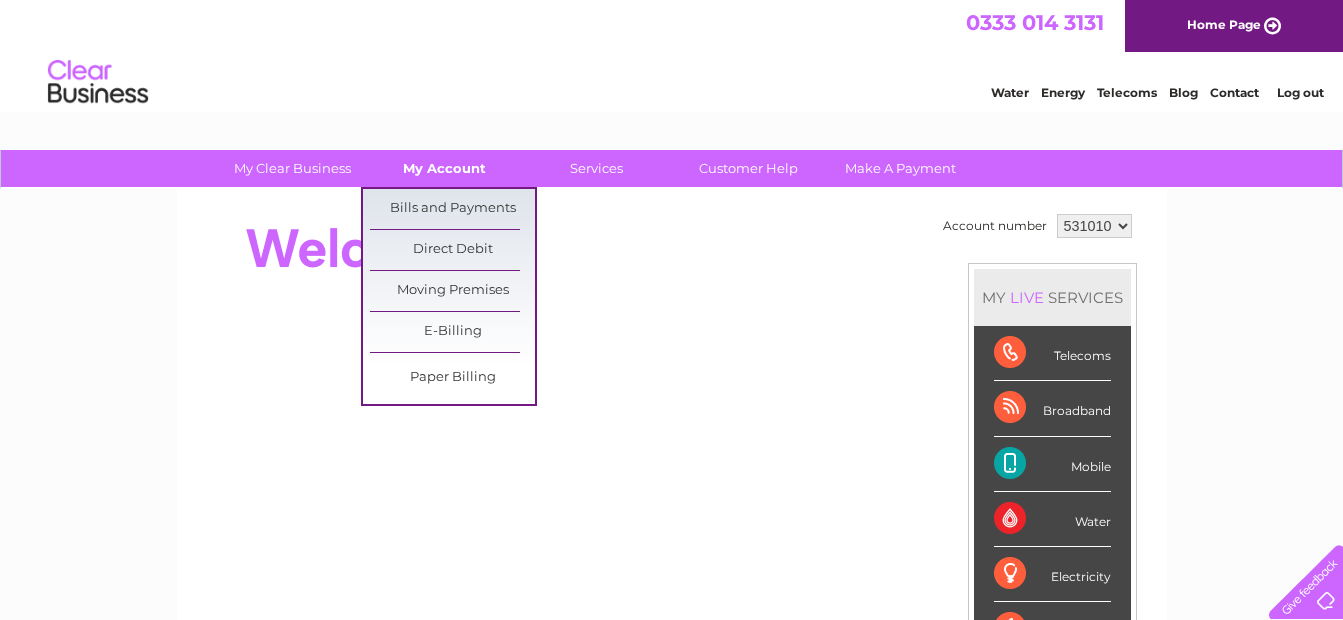click on "My Account" at bounding box center [444, 168] 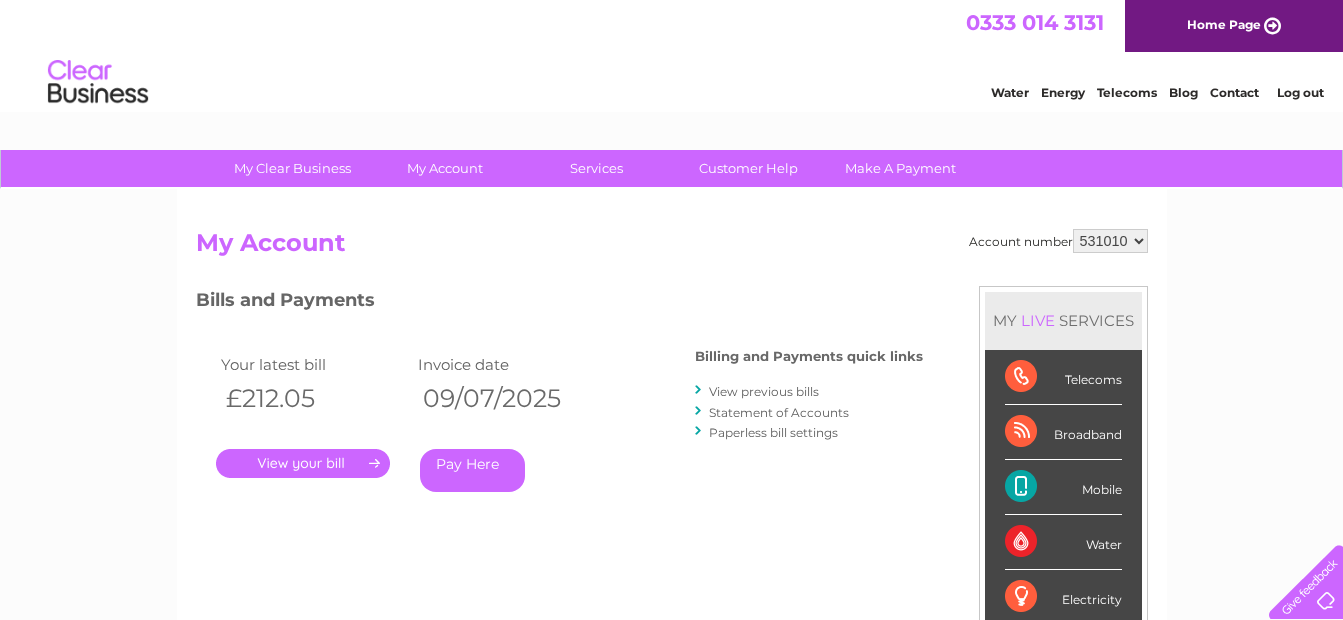 scroll, scrollTop: 0, scrollLeft: 0, axis: both 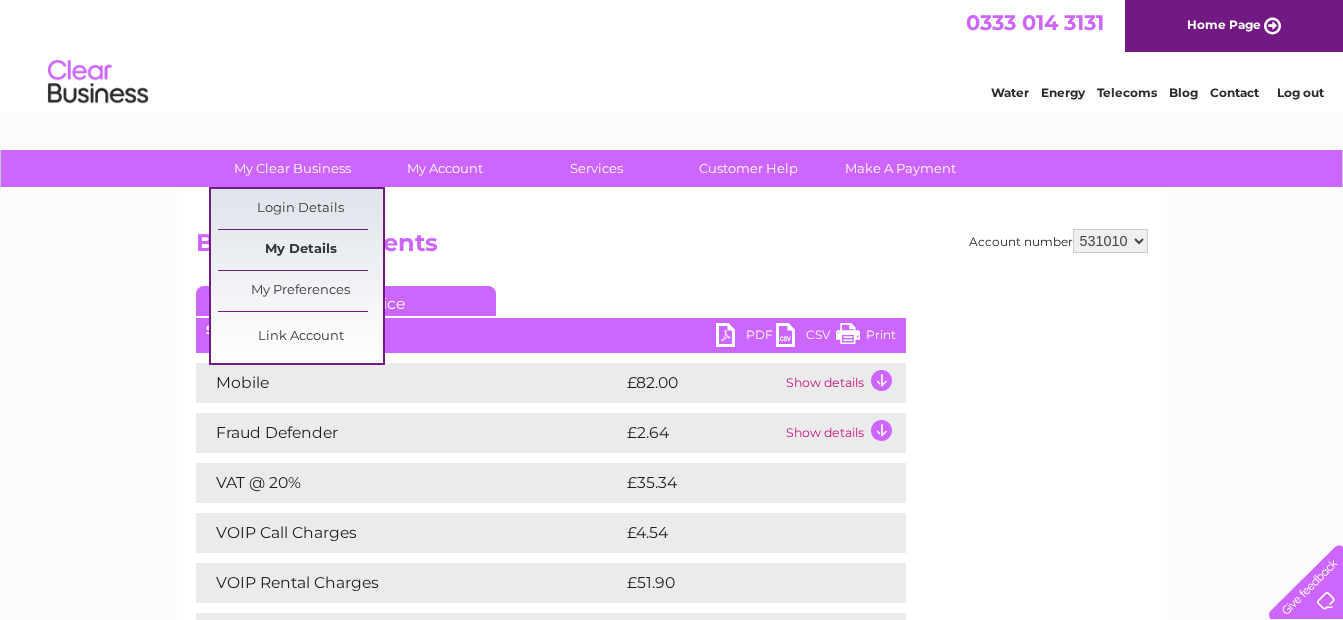 click on "My Details" at bounding box center (300, 250) 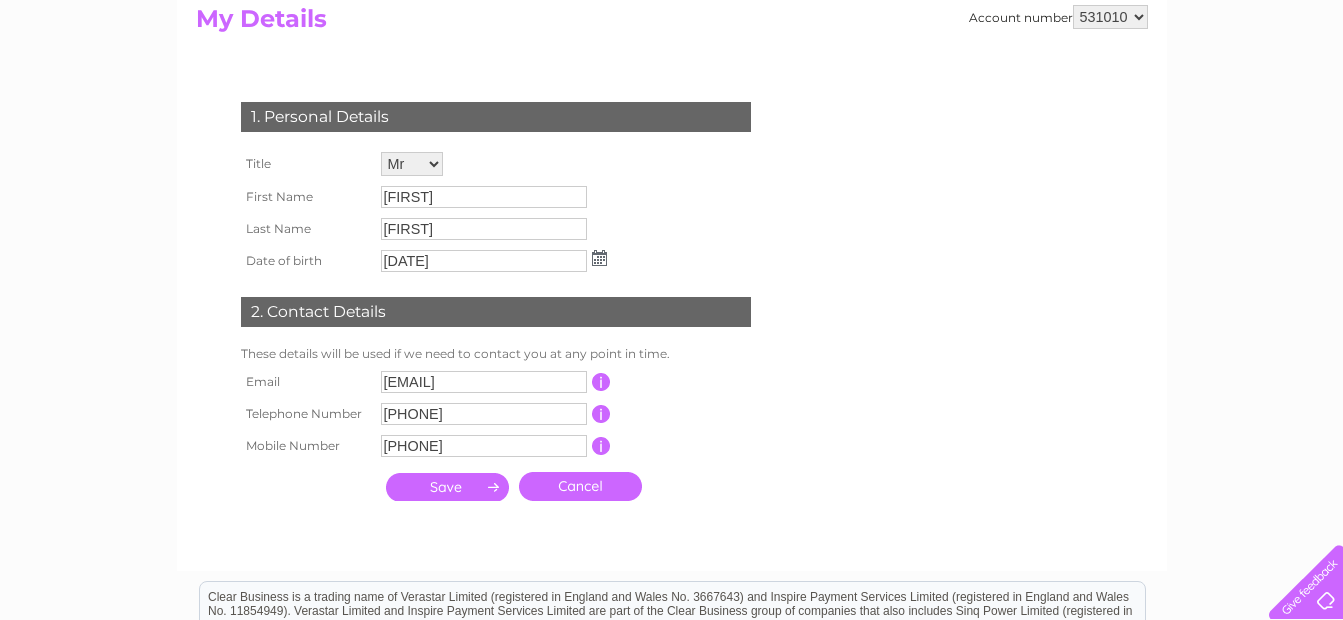 scroll, scrollTop: 100, scrollLeft: 0, axis: vertical 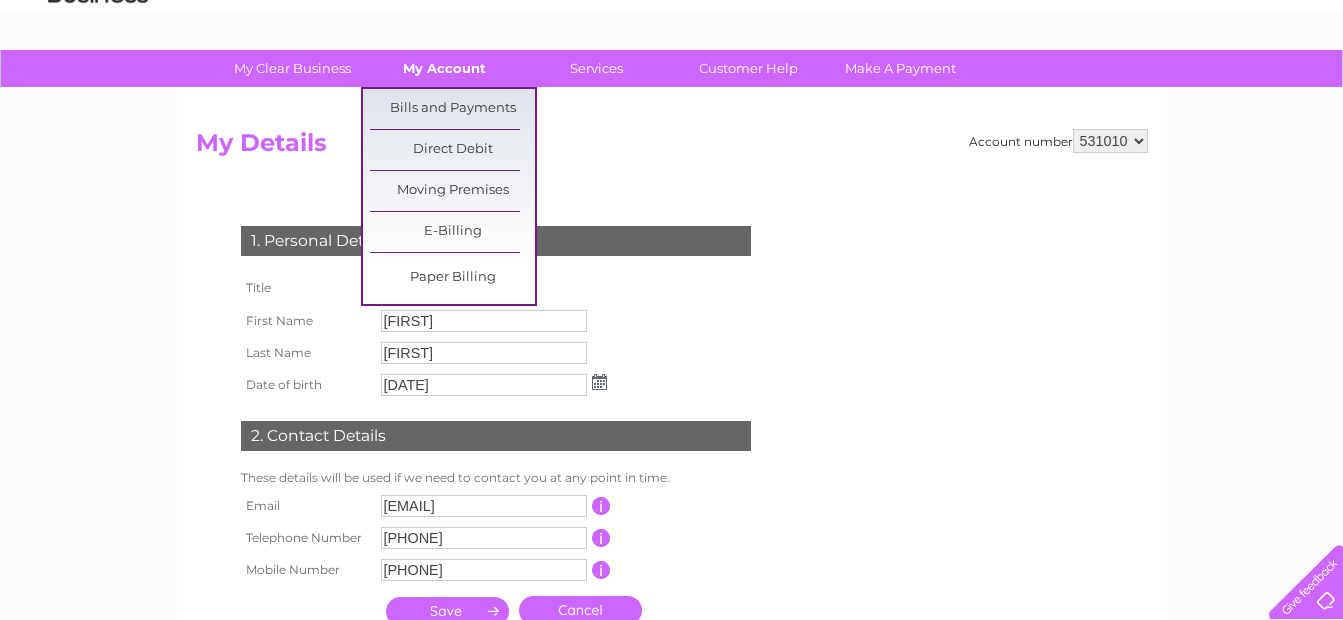 click on "My Account" at bounding box center [444, 68] 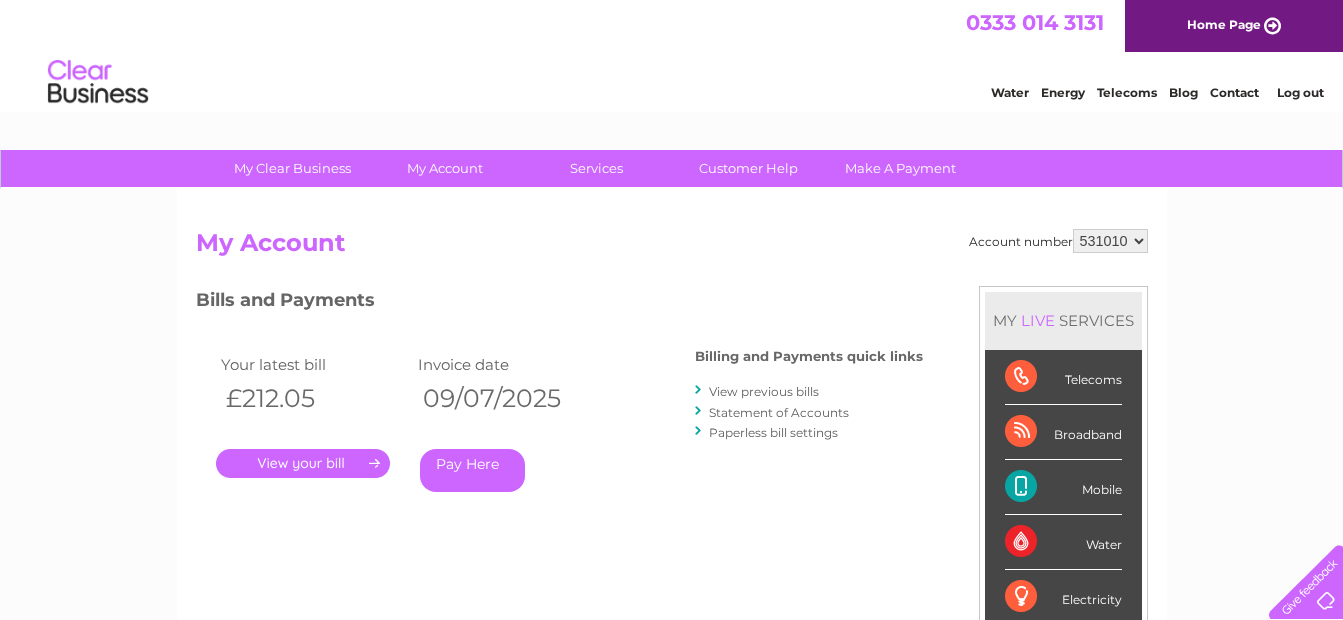 scroll, scrollTop: 0, scrollLeft: 0, axis: both 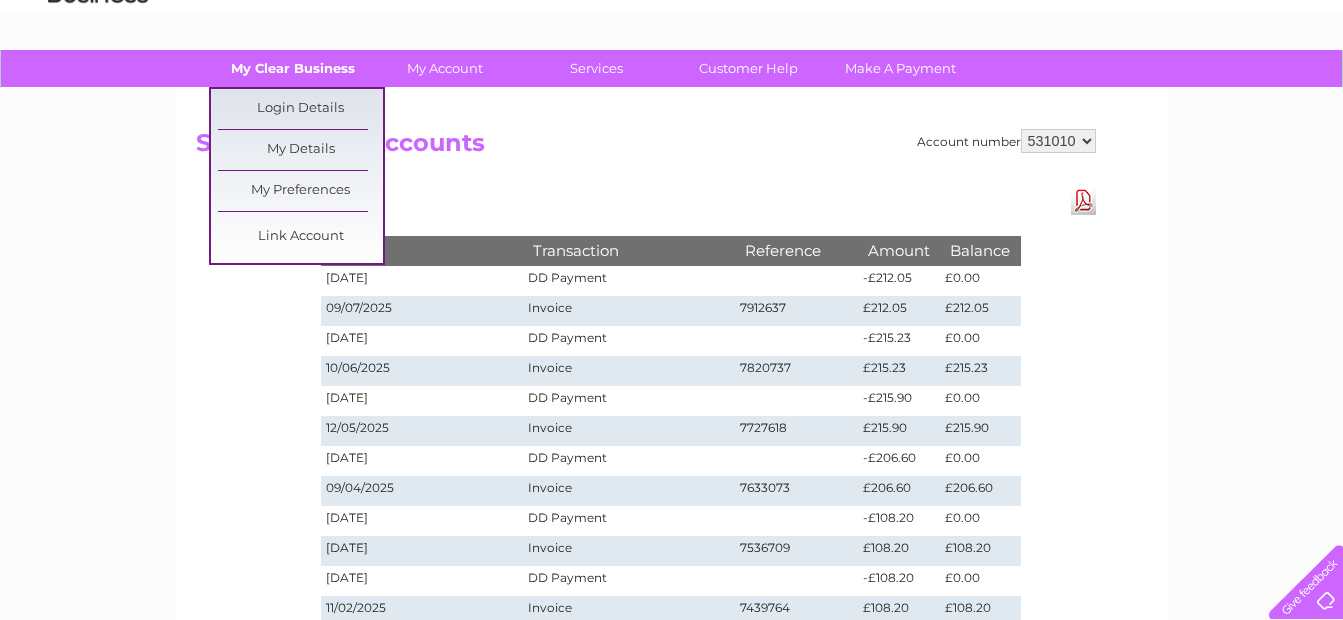 click on "My Clear Business" at bounding box center [292, 68] 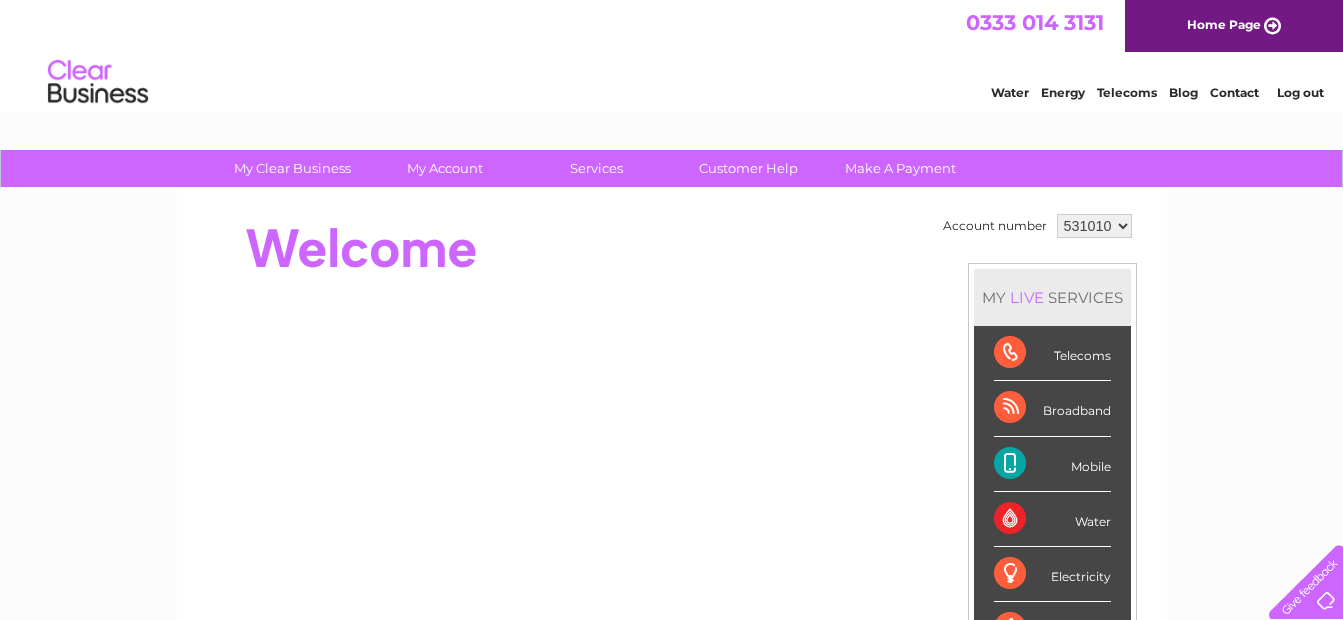scroll, scrollTop: 0, scrollLeft: 0, axis: both 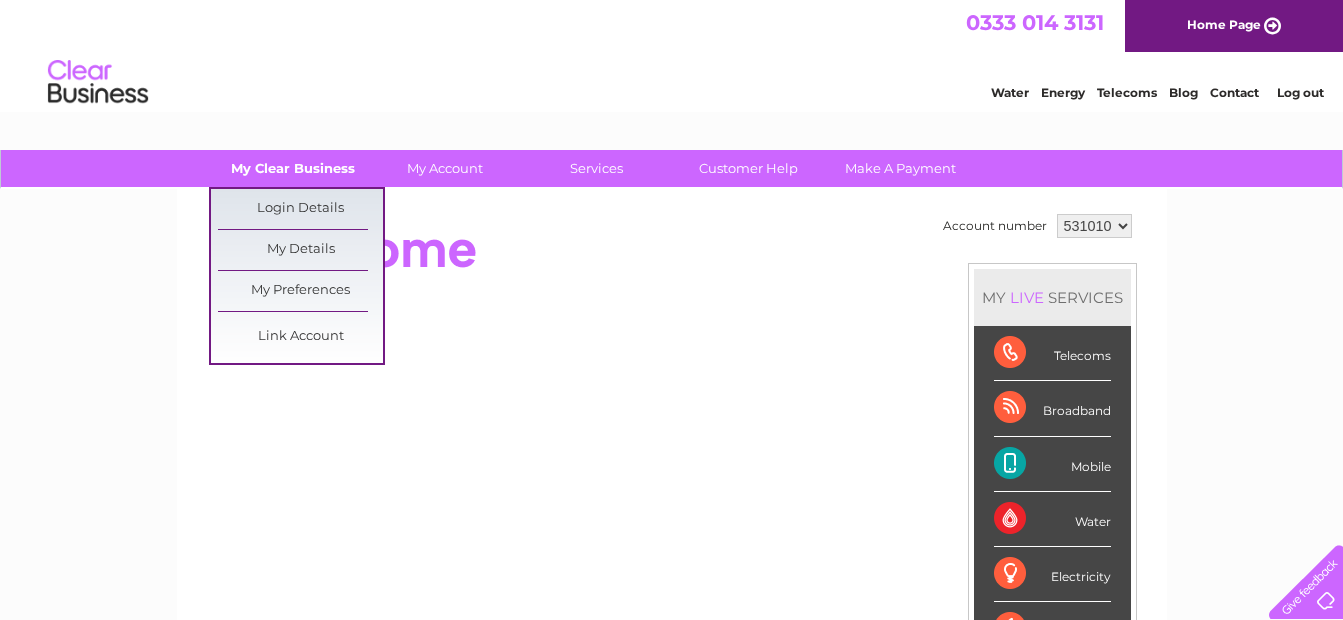 click on "My Clear Business" at bounding box center (292, 168) 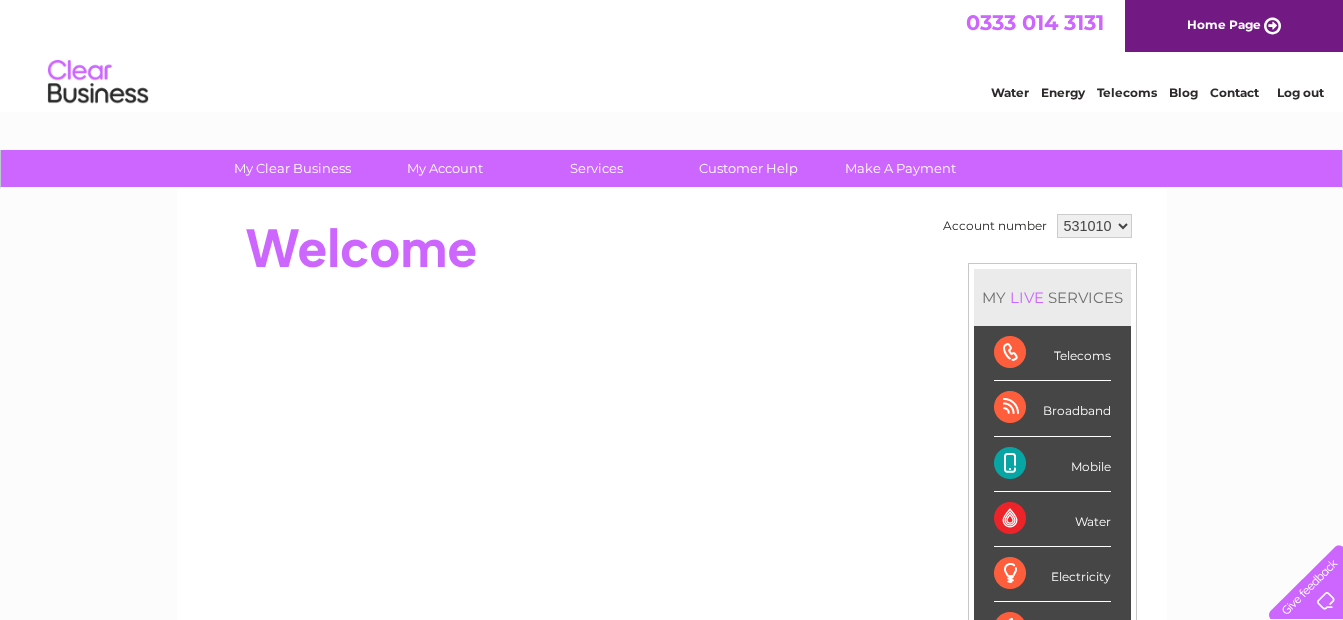 scroll, scrollTop: 0, scrollLeft: 0, axis: both 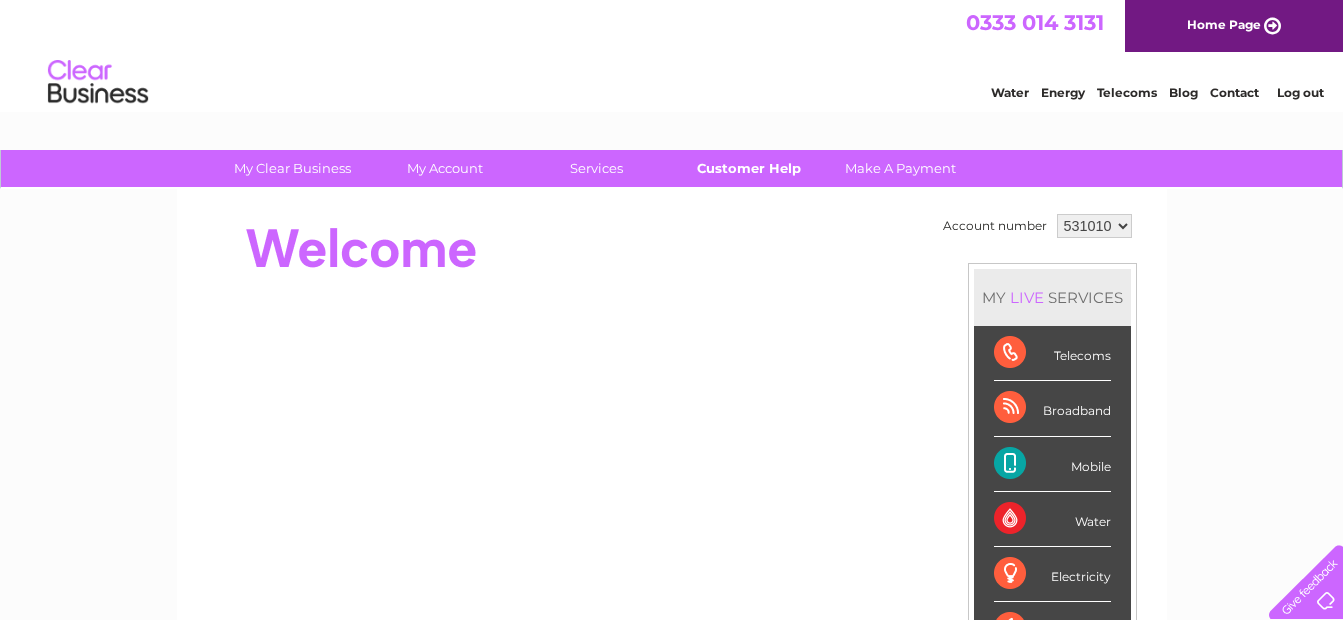 click on "Customer Help" at bounding box center (748, 168) 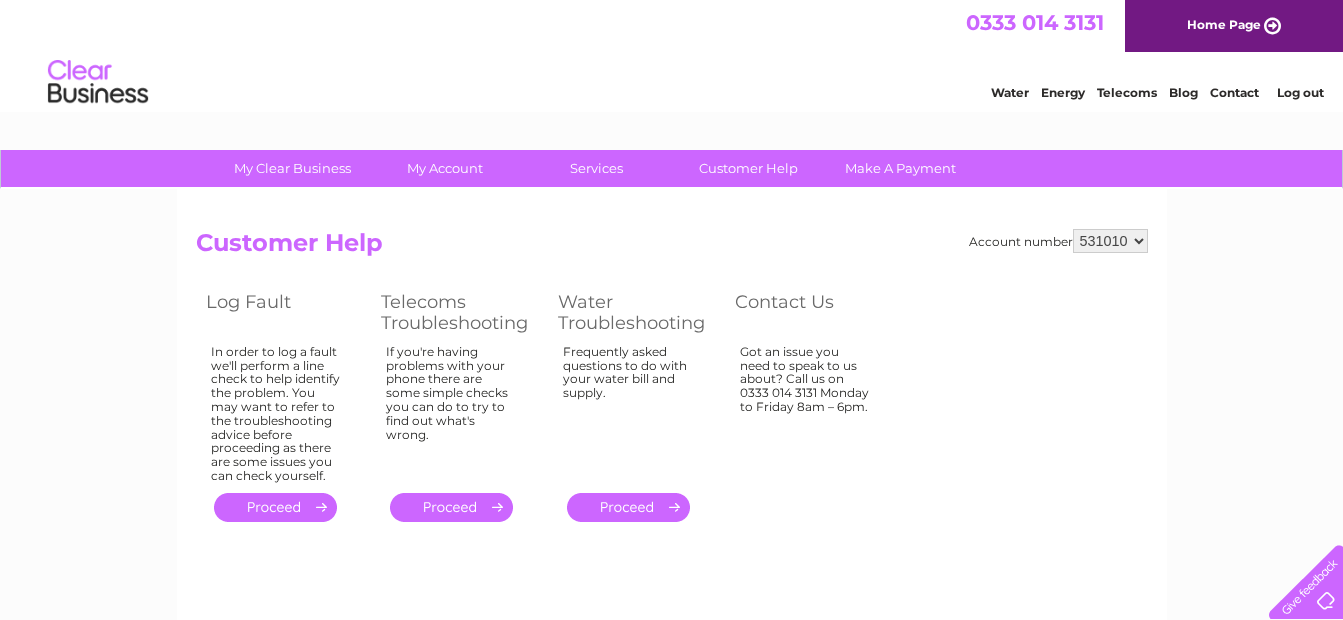 scroll, scrollTop: 0, scrollLeft: 0, axis: both 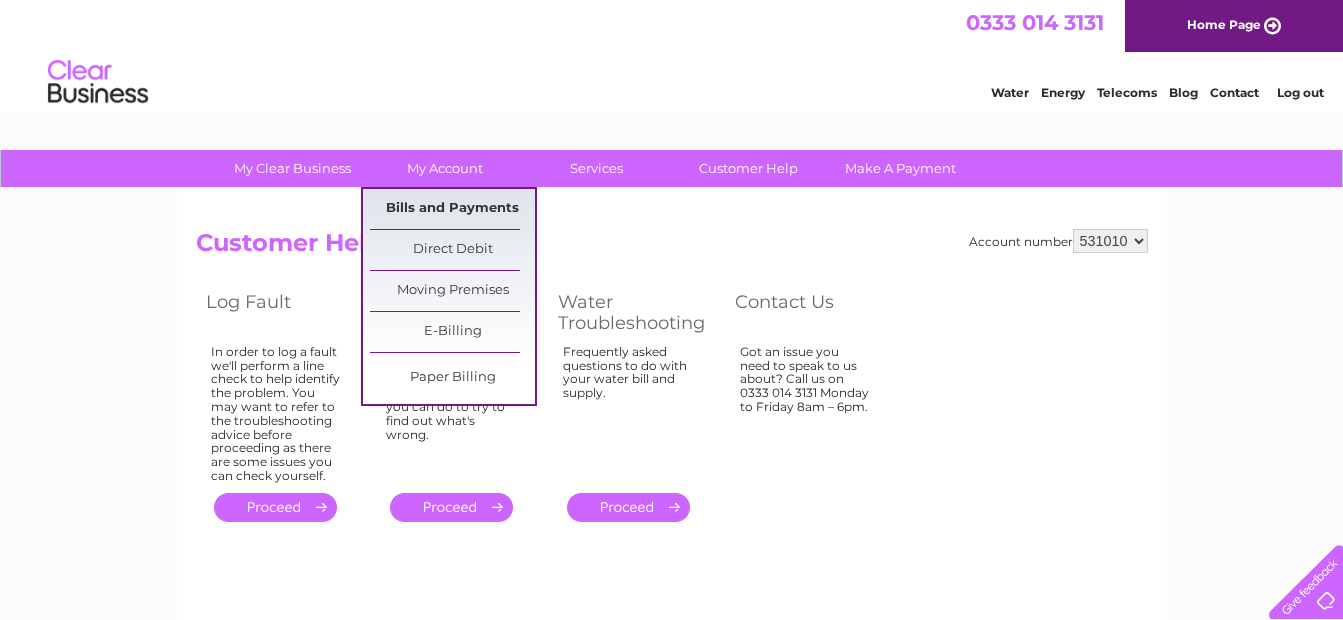 click on "Bills and Payments" at bounding box center [452, 209] 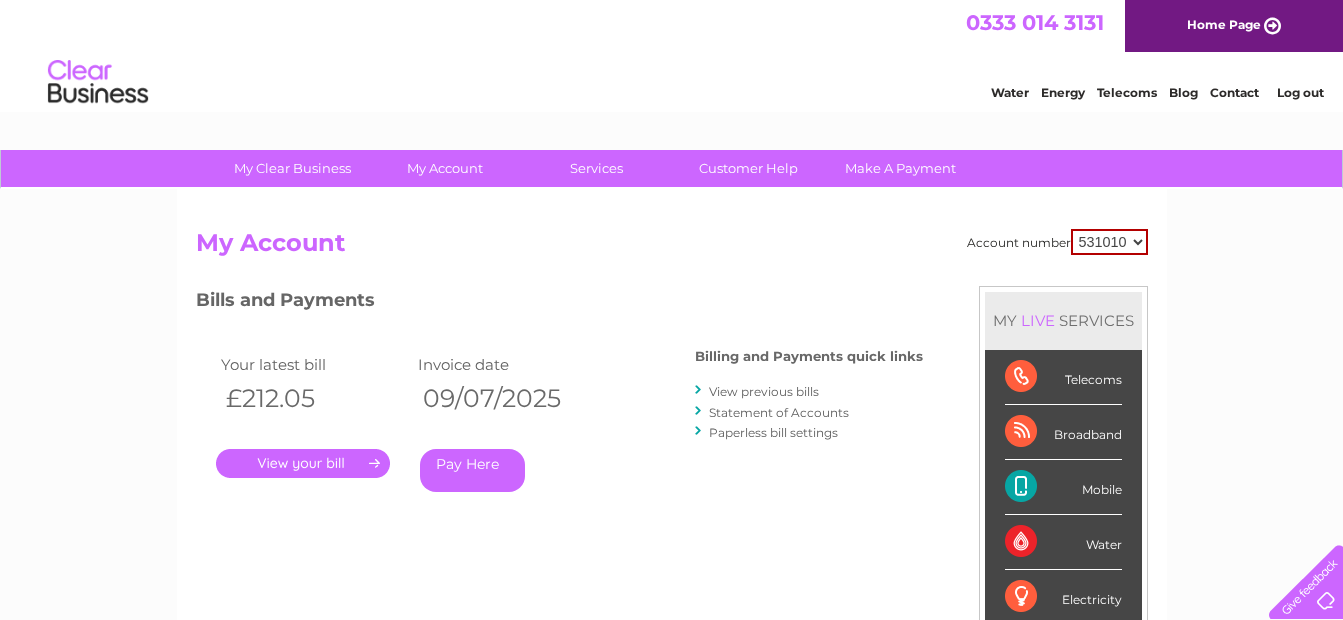 scroll, scrollTop: 0, scrollLeft: 0, axis: both 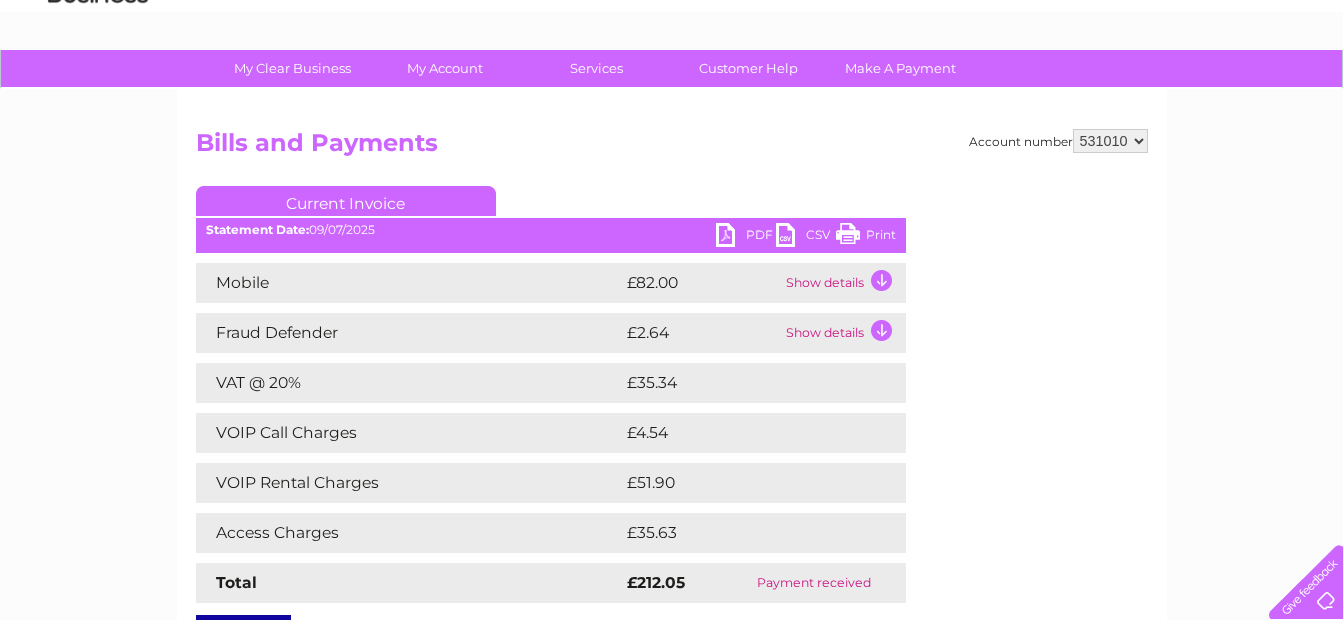 click on "PDF" at bounding box center [746, 237] 